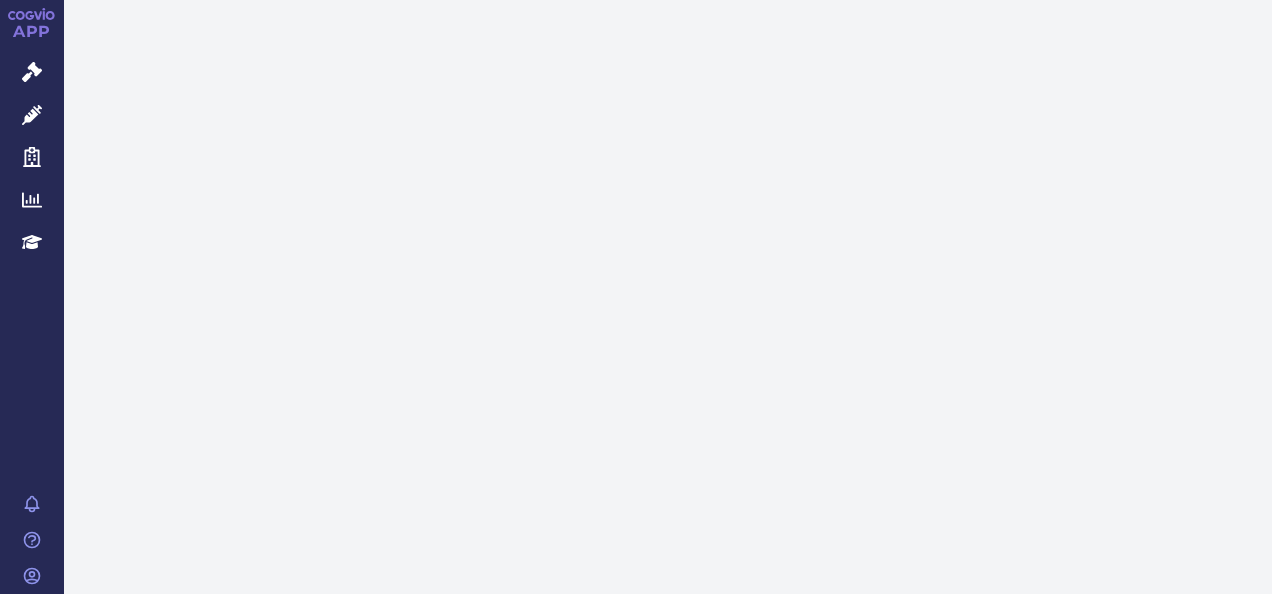 scroll, scrollTop: 0, scrollLeft: 0, axis: both 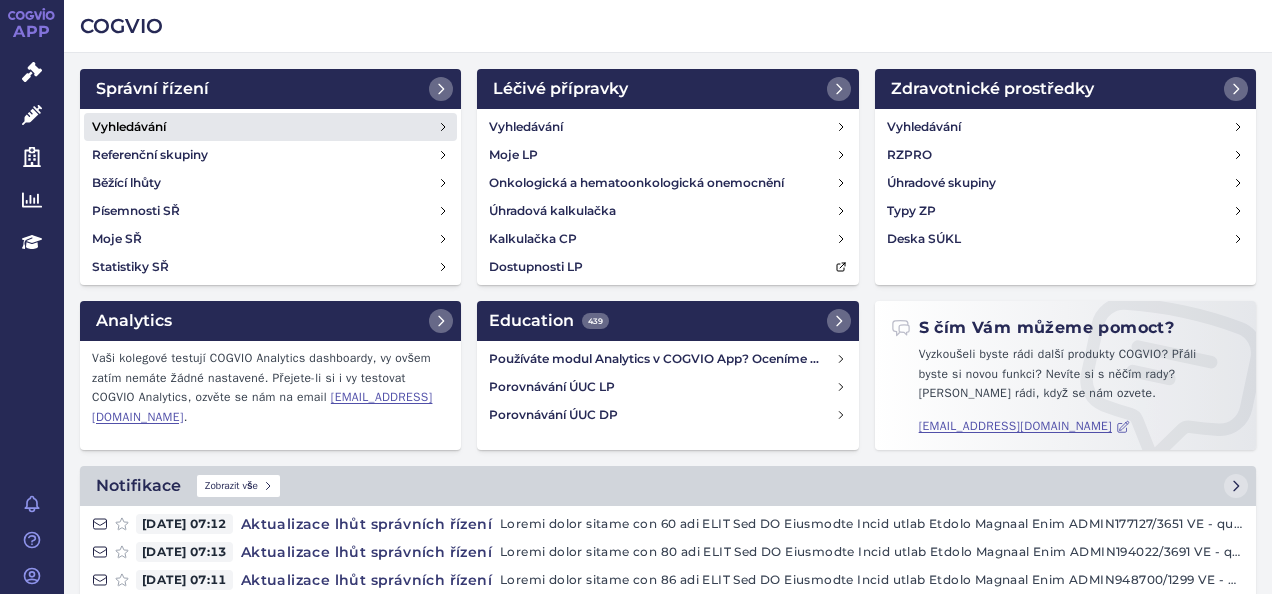 click on "Vyhledávání" at bounding box center [270, 127] 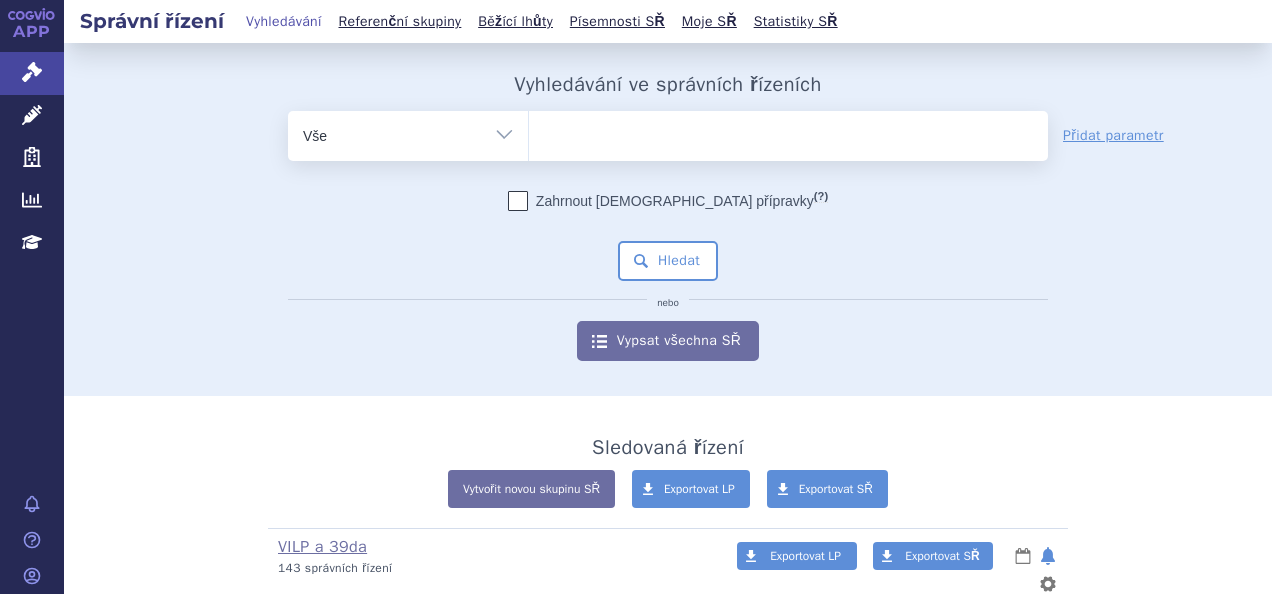 scroll, scrollTop: 0, scrollLeft: 0, axis: both 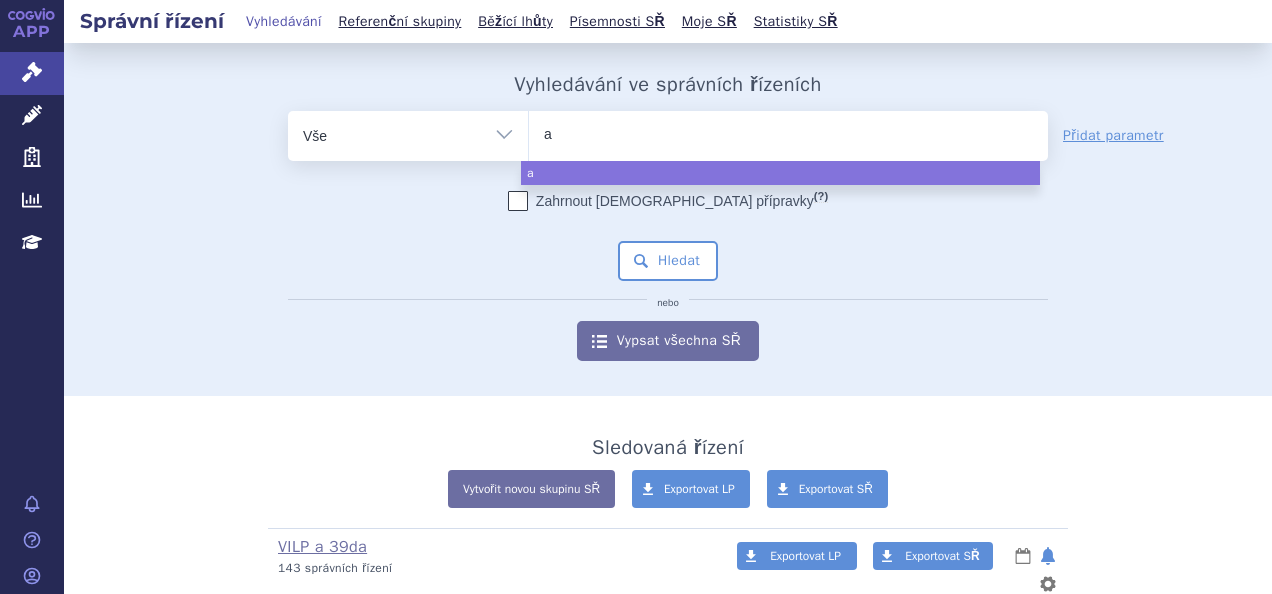 type on "ag" 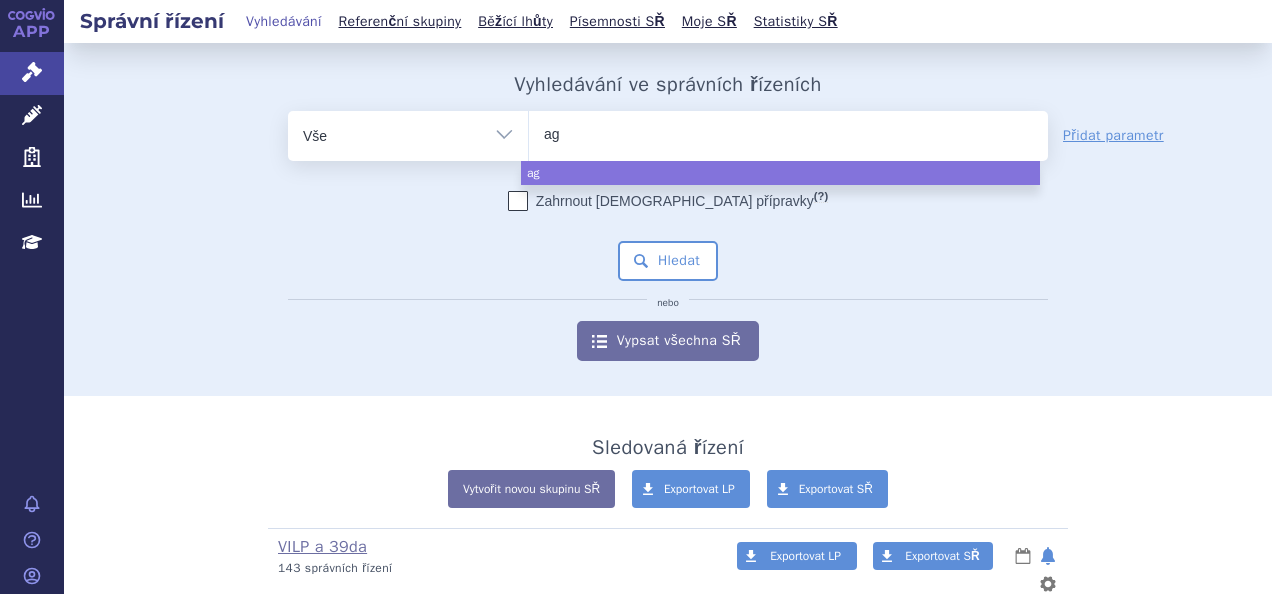 type on "aga" 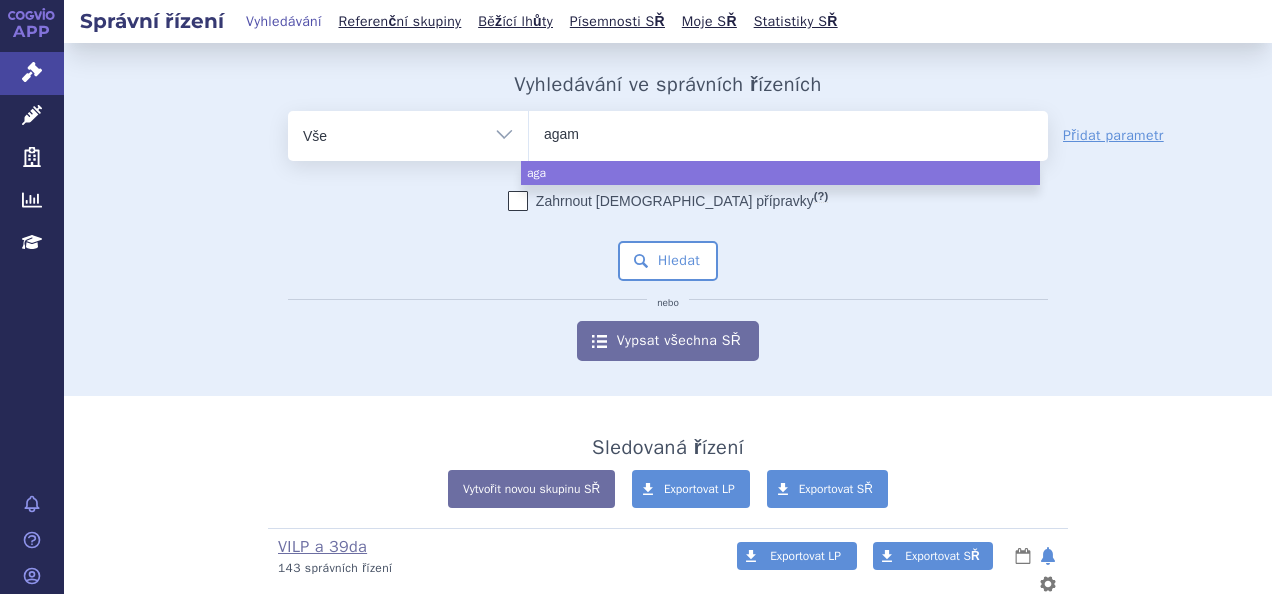 type on "agamr" 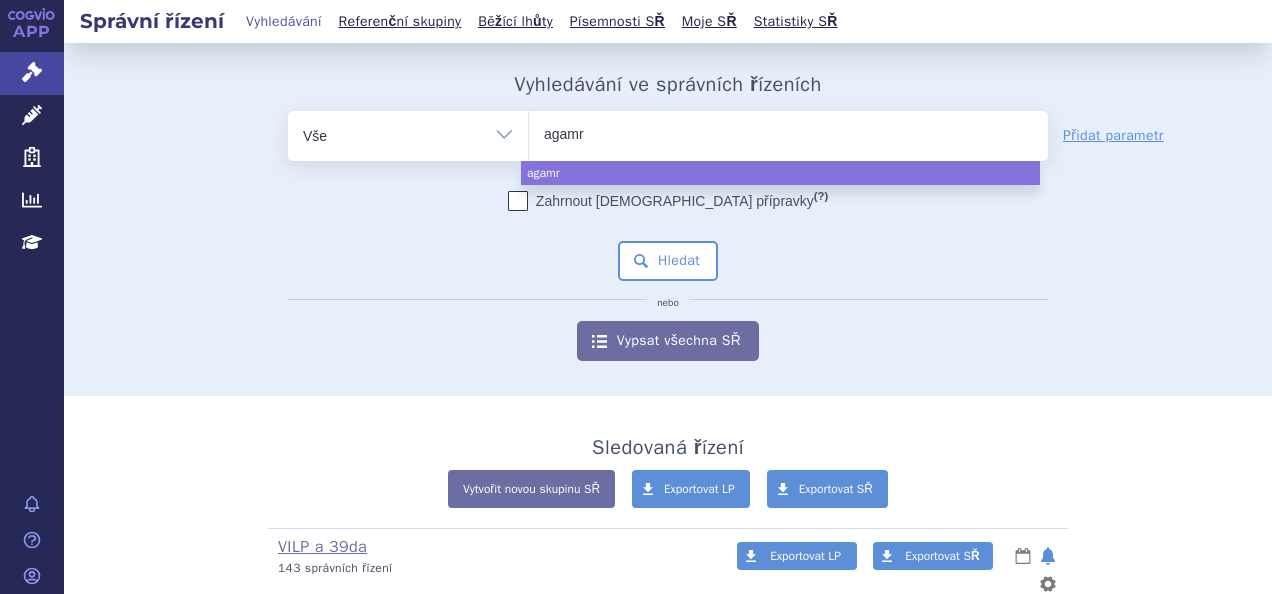type on "agamre" 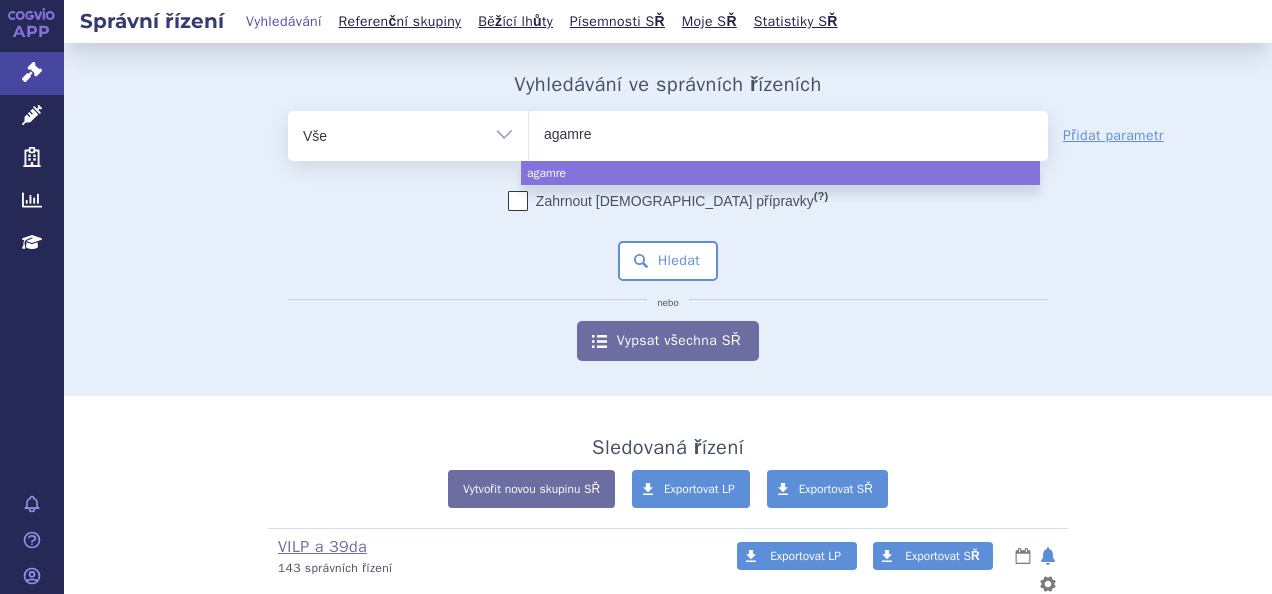 type on "agamree" 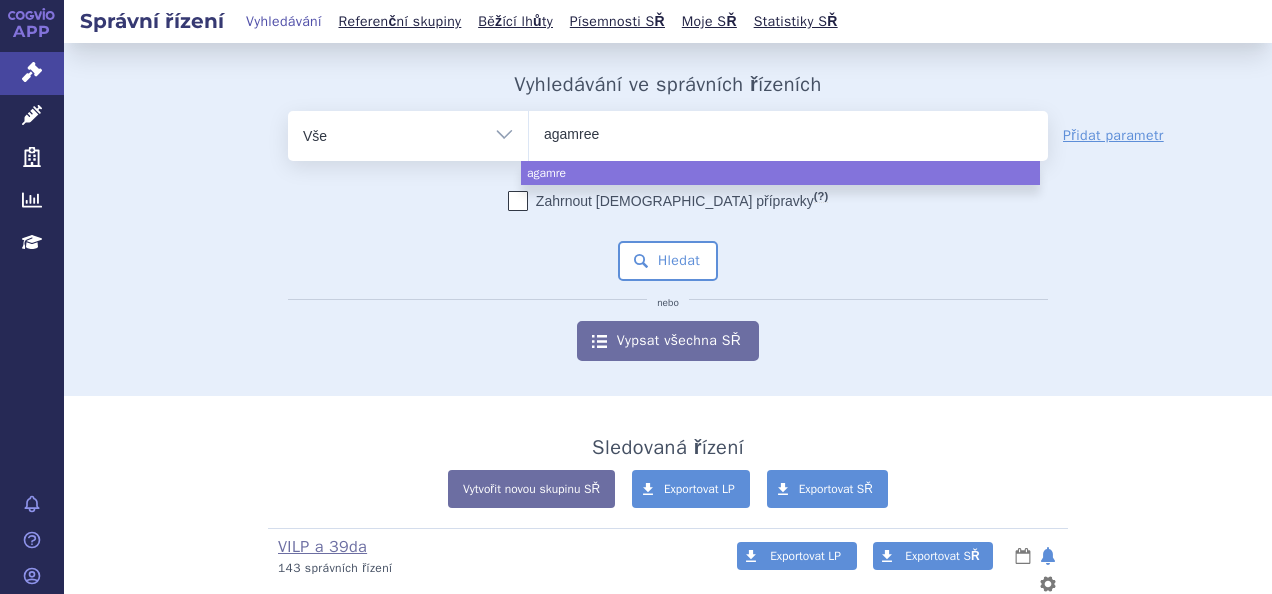 type 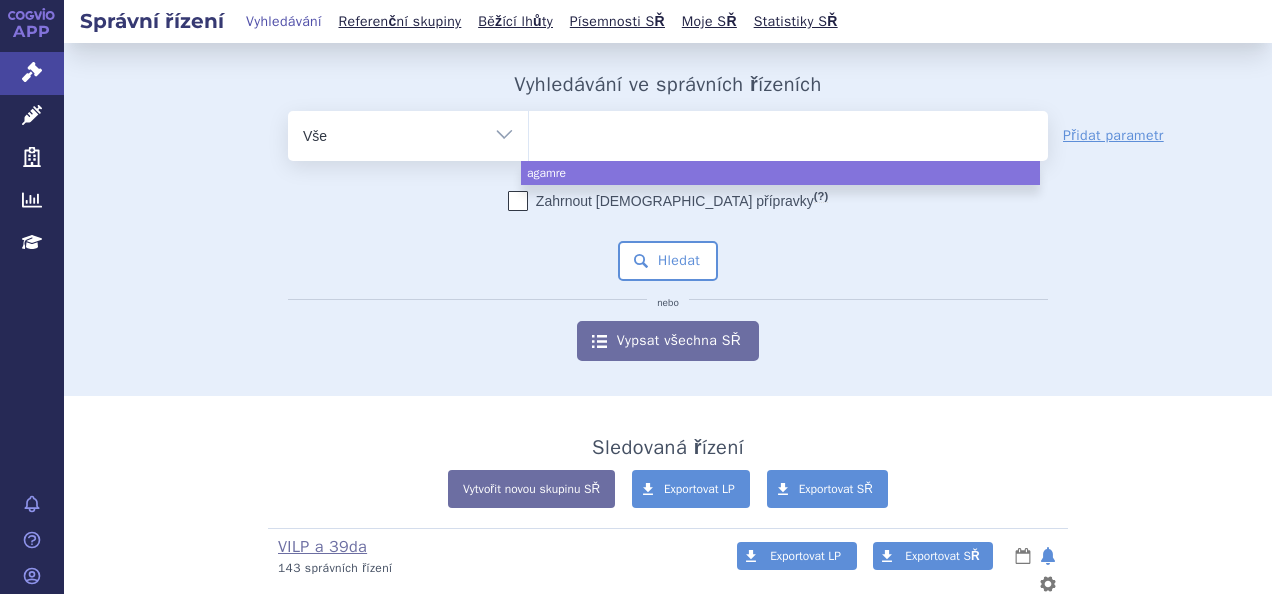 select on "agamree" 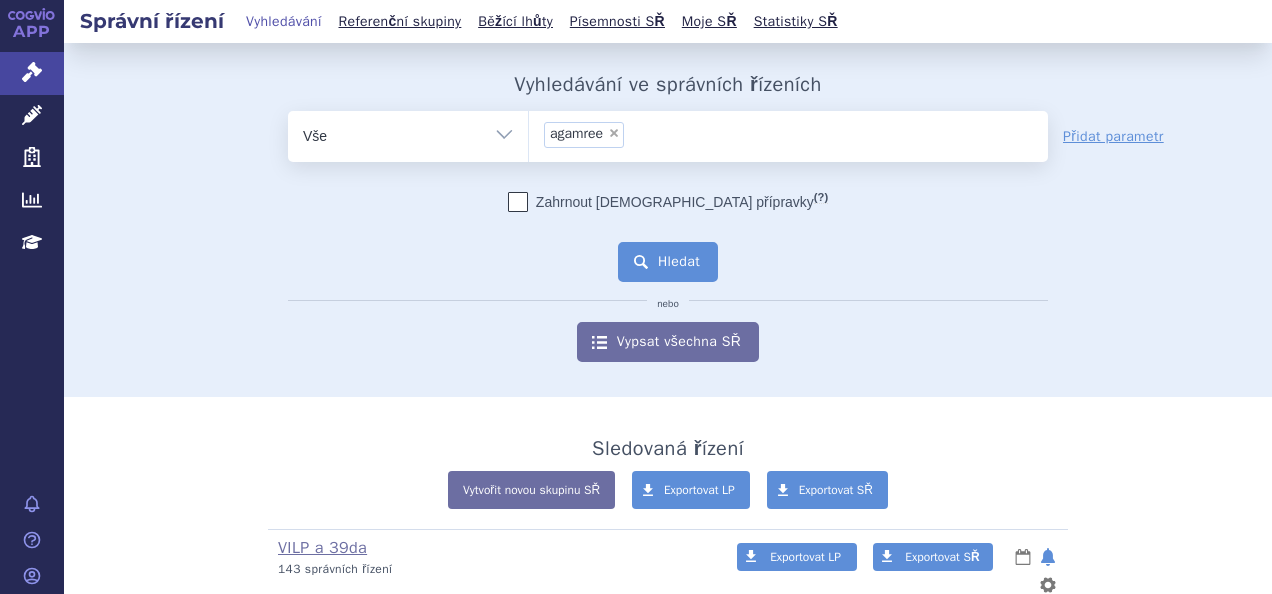 click on "Hledat" at bounding box center (668, 262) 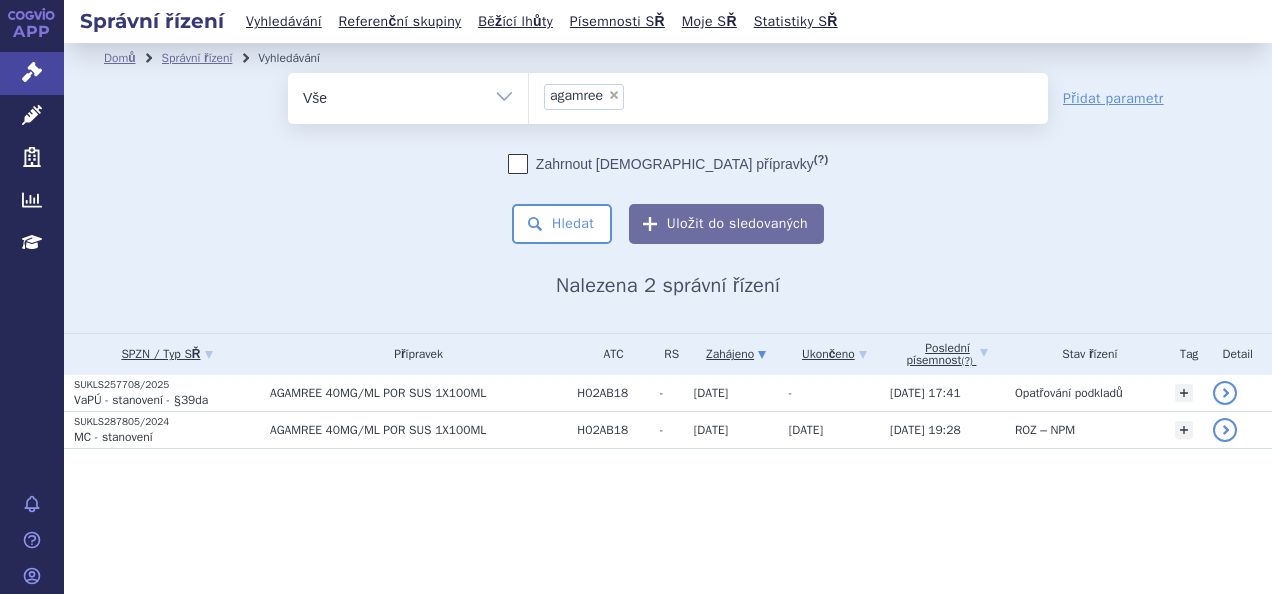 scroll, scrollTop: 0, scrollLeft: 0, axis: both 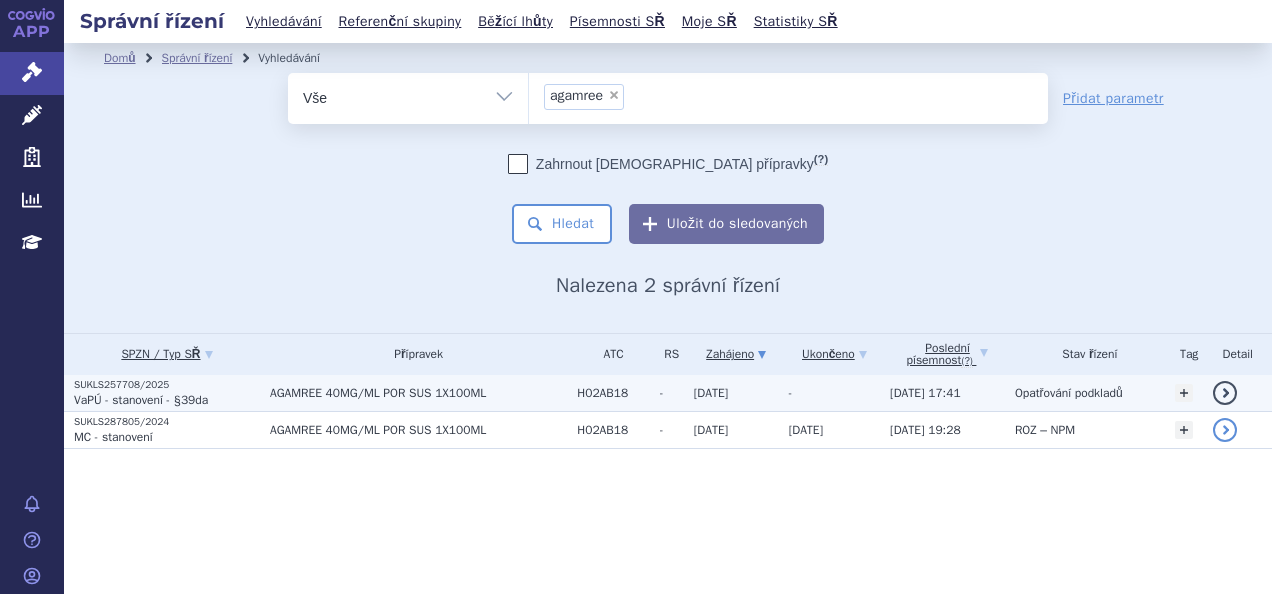 click on "VaPÚ - stanovení - §39da" at bounding box center [167, 400] 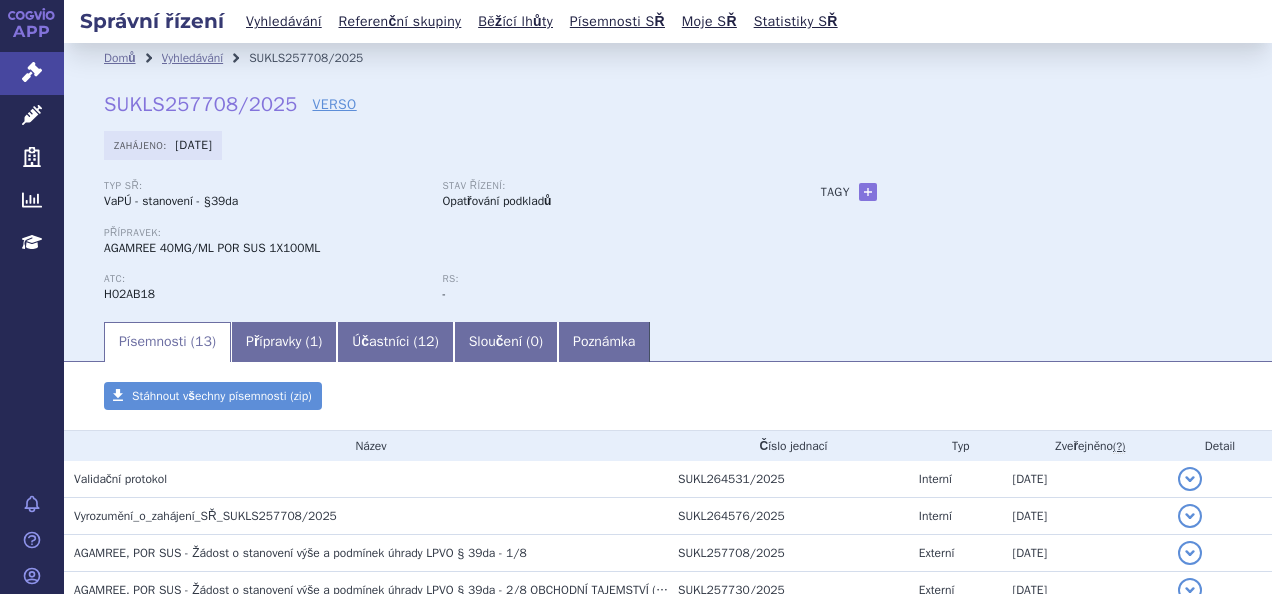 scroll, scrollTop: 0, scrollLeft: 0, axis: both 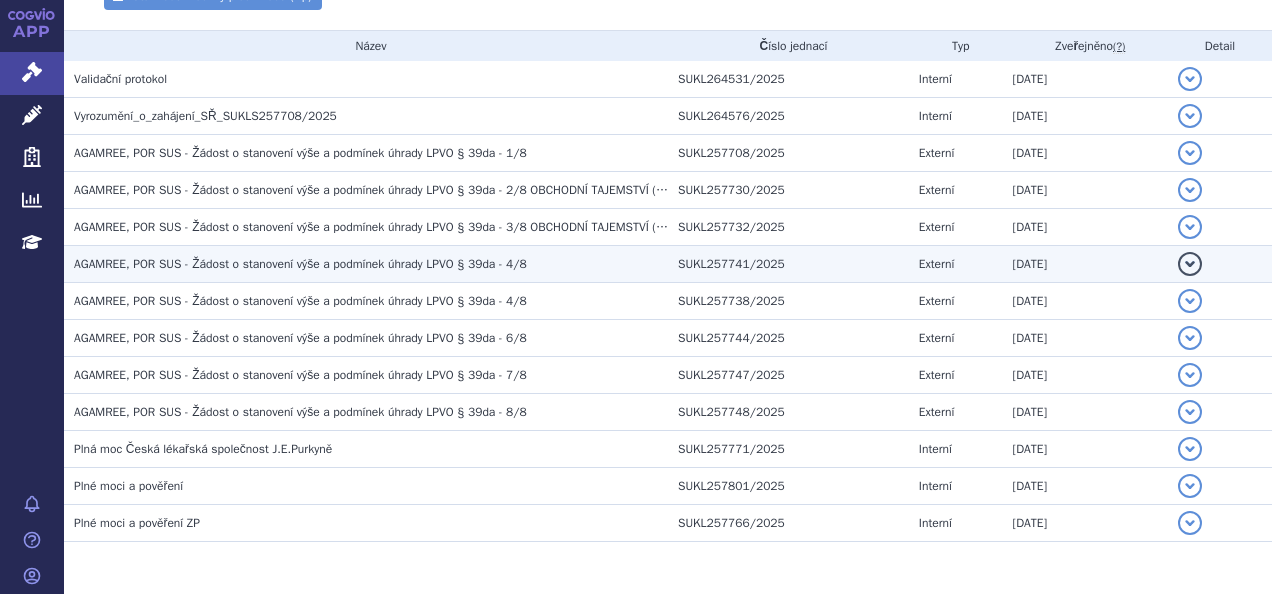 click on "AGAMREE, POR SUS - Žádost o stanovení výše a podmínek úhrady LPVO § 39da - 4/8" at bounding box center (300, 264) 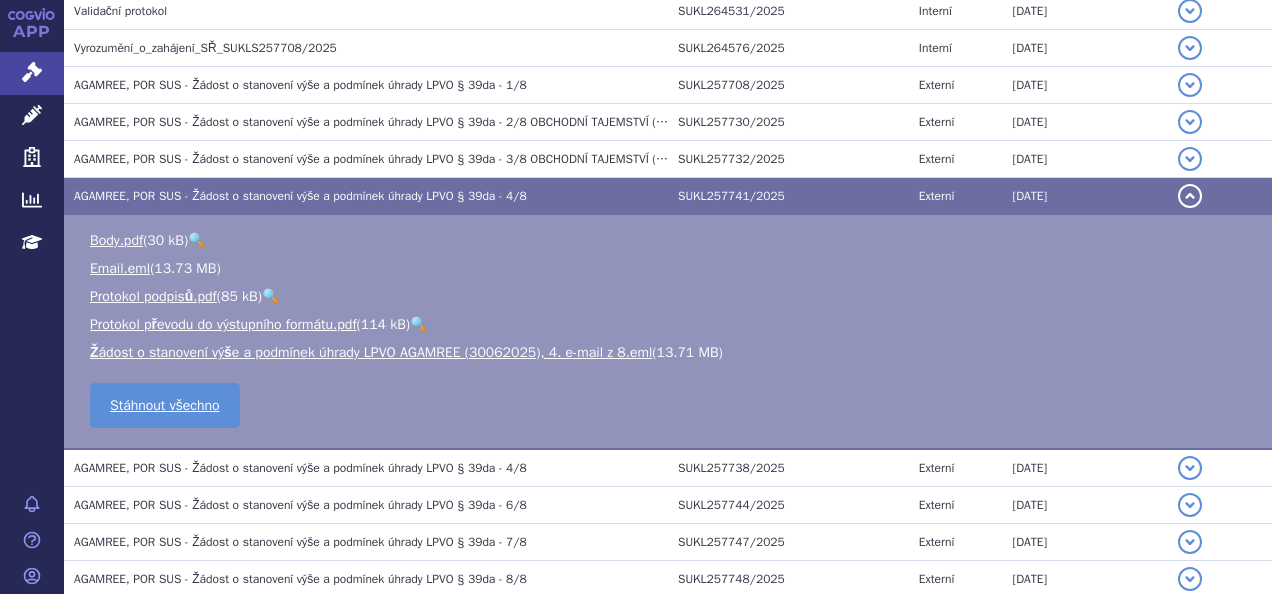 scroll, scrollTop: 500, scrollLeft: 0, axis: vertical 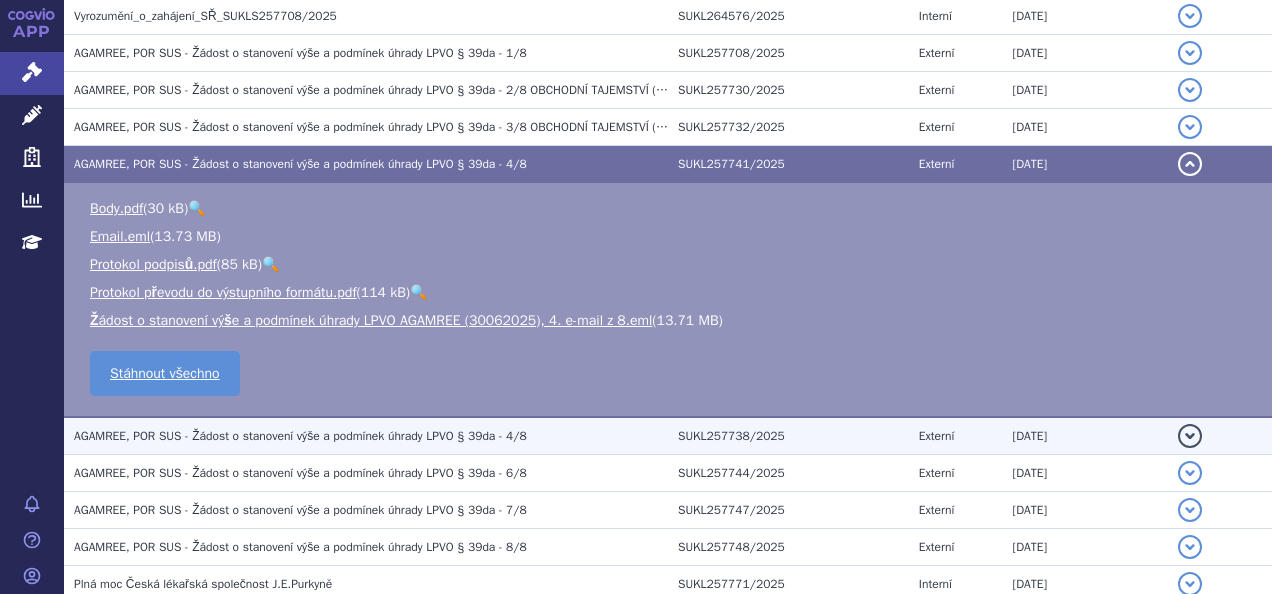 click on "AGAMREE, POR SUS - Žádost o stanovení výše a podmínek úhrady LPVO § 39da - 4/8" at bounding box center [300, 436] 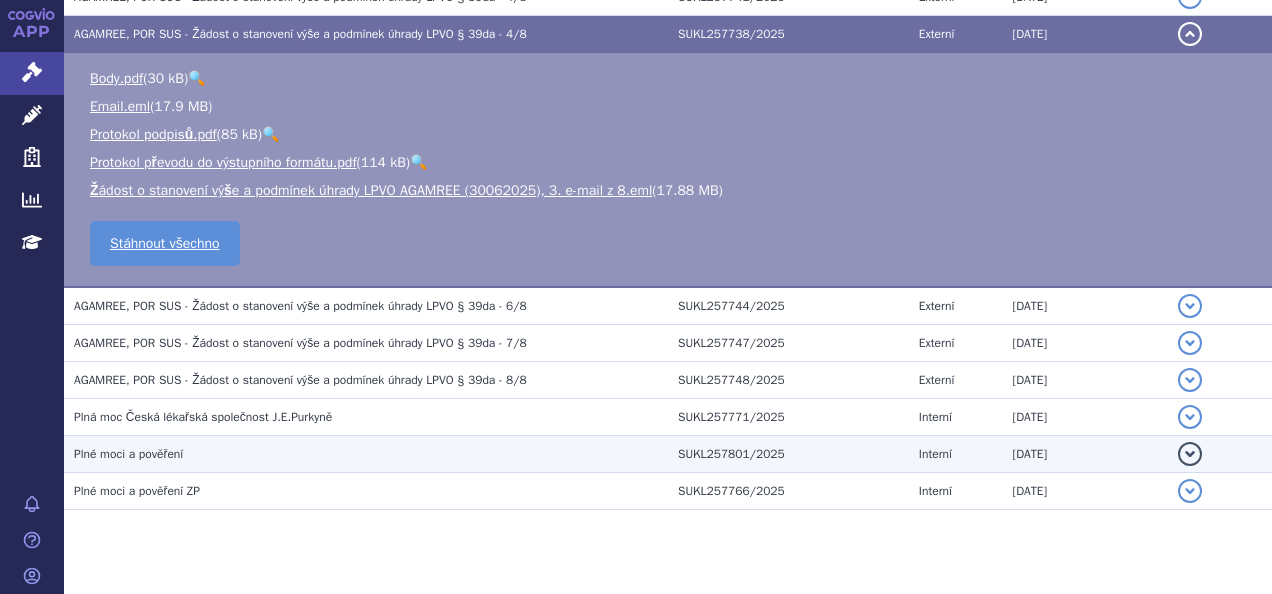 scroll, scrollTop: 699, scrollLeft: 0, axis: vertical 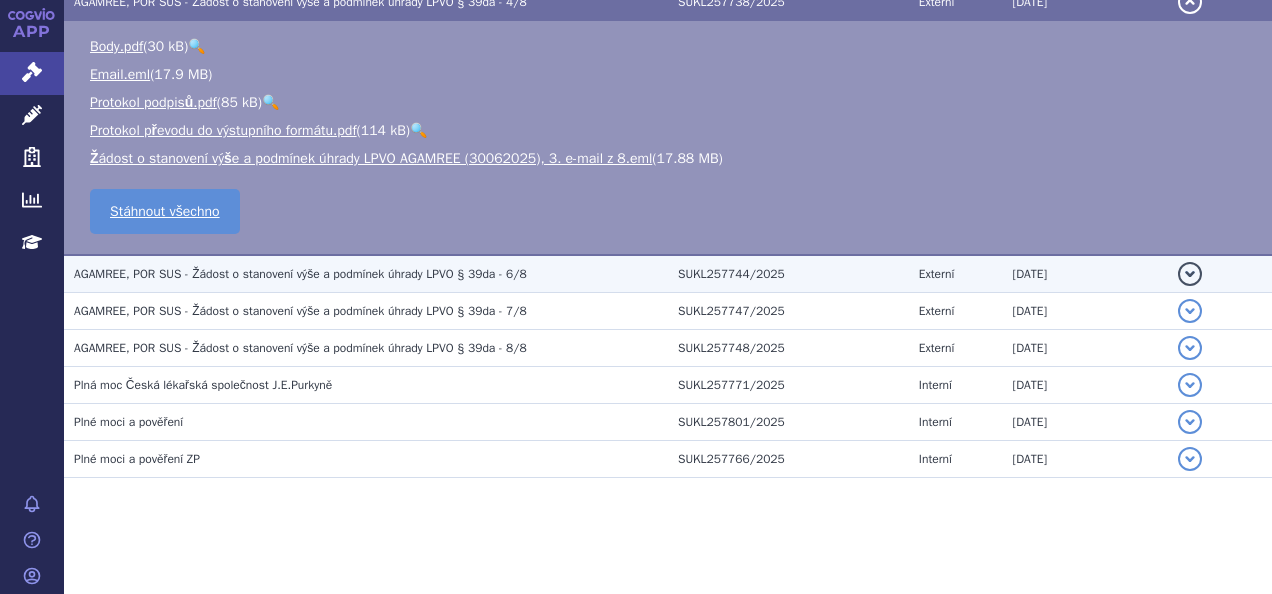 click on "AGAMREE, POR SUS - Žádost o stanovení výše a podmínek úhrady LPVO § 39da - 6/8" at bounding box center [366, 274] 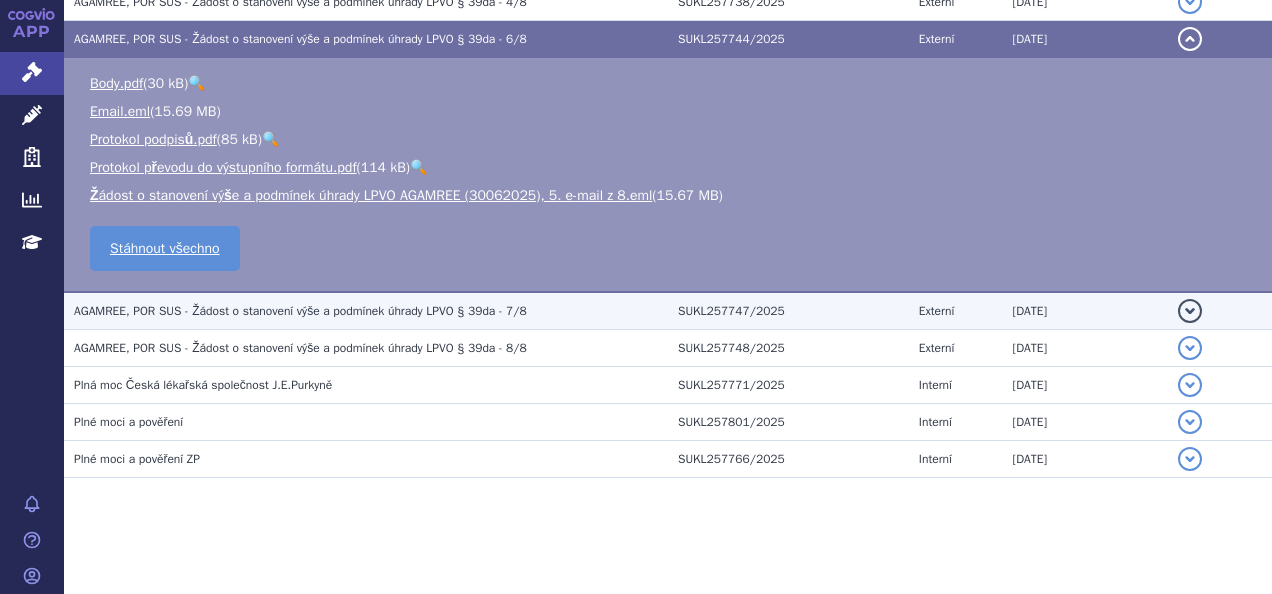 click on "AGAMREE, POR SUS - Žádost o stanovení výše a podmínek úhrady LPVO § 39da - 7/8" at bounding box center [300, 311] 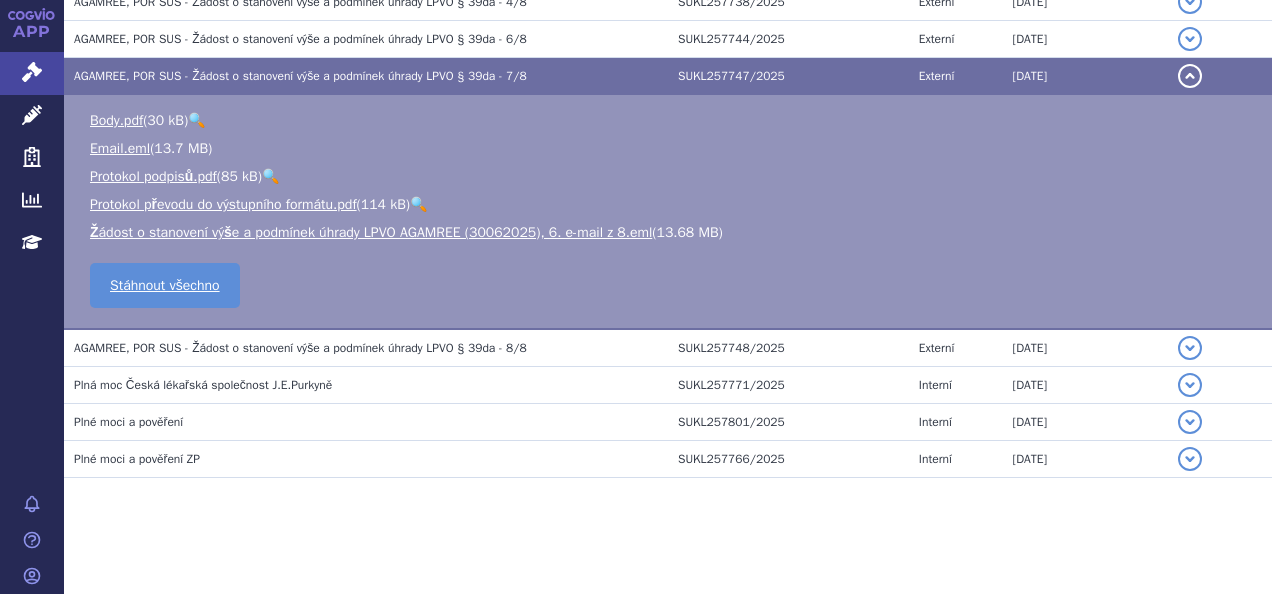 click on "AGAMREE, POR SUS - Žádost o stanovení výše a podmínek úhrady LPVO § 39da - 8/8" at bounding box center [300, 348] 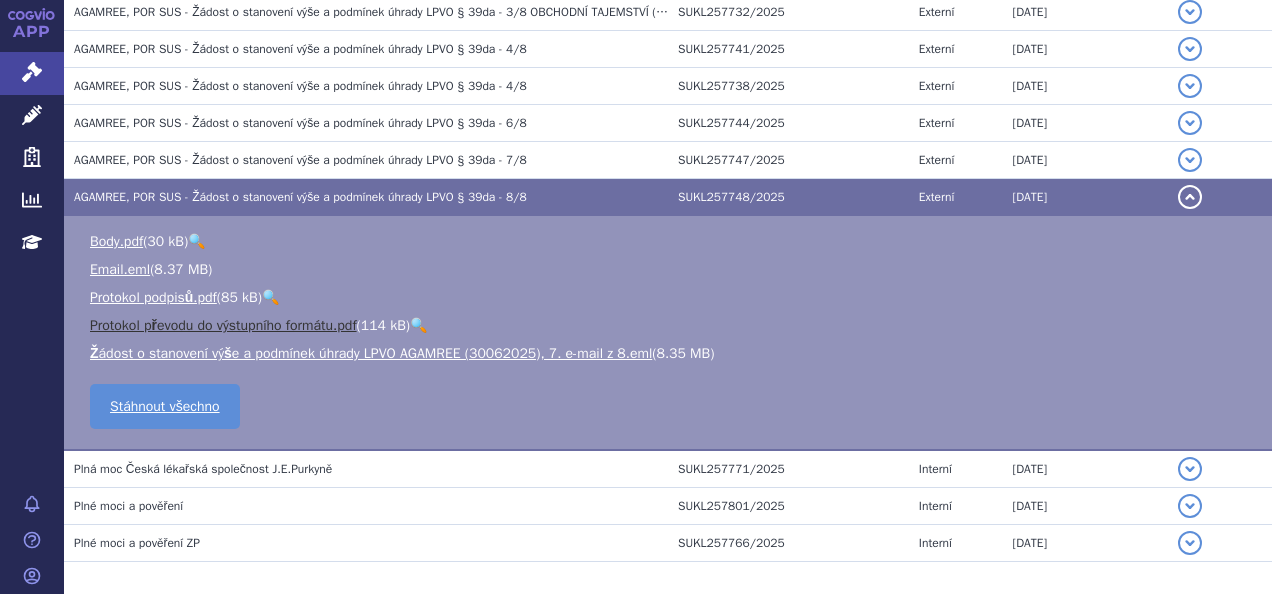 scroll, scrollTop: 499, scrollLeft: 0, axis: vertical 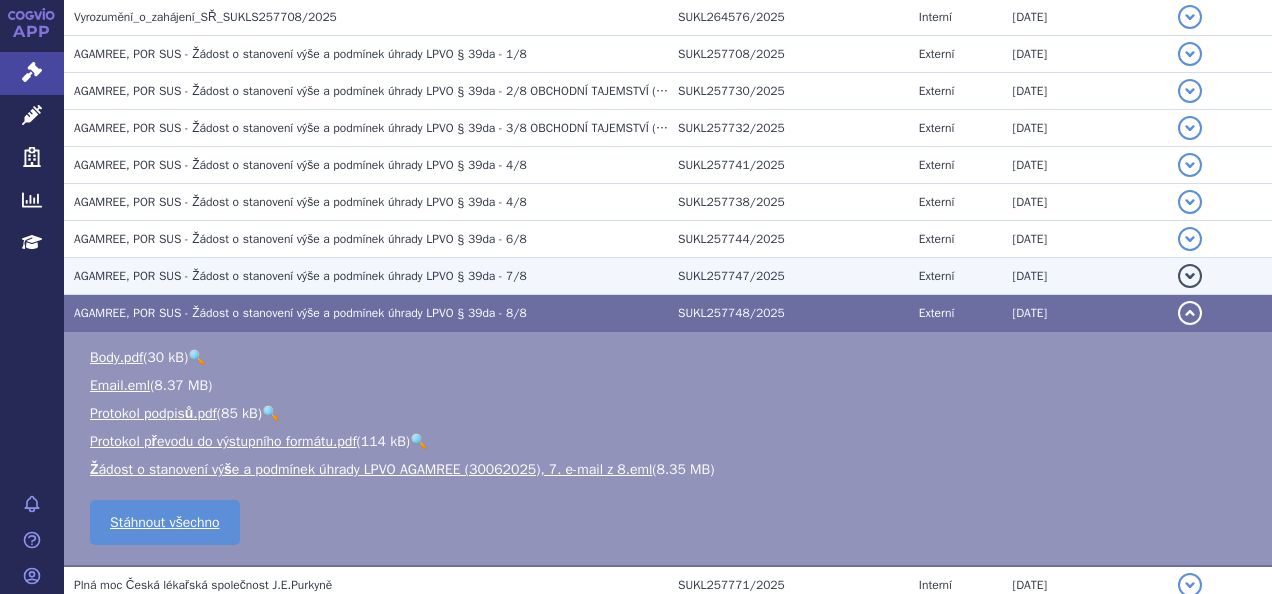click on "AGAMREE, POR SUS - Žádost o stanovení výše a podmínek úhrady LPVO § 39da - 7/8" at bounding box center [300, 276] 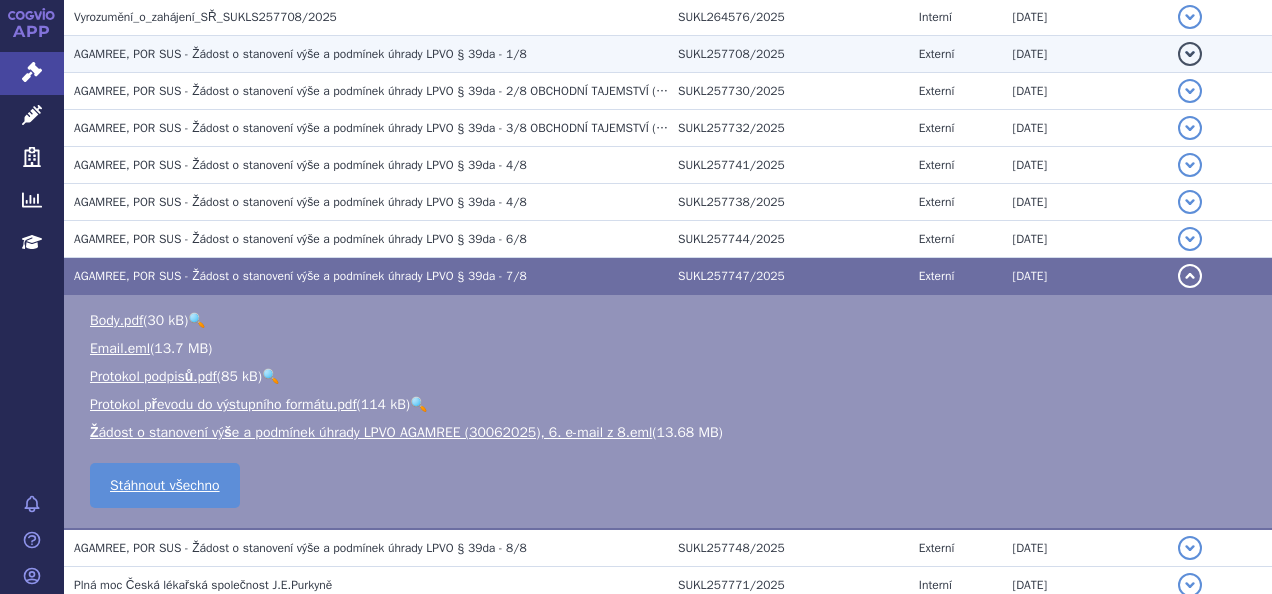 click on "AGAMREE, POR SUS - Žádost o stanovení výše a podmínek úhrady LPVO § 39da - 1/8" at bounding box center (300, 54) 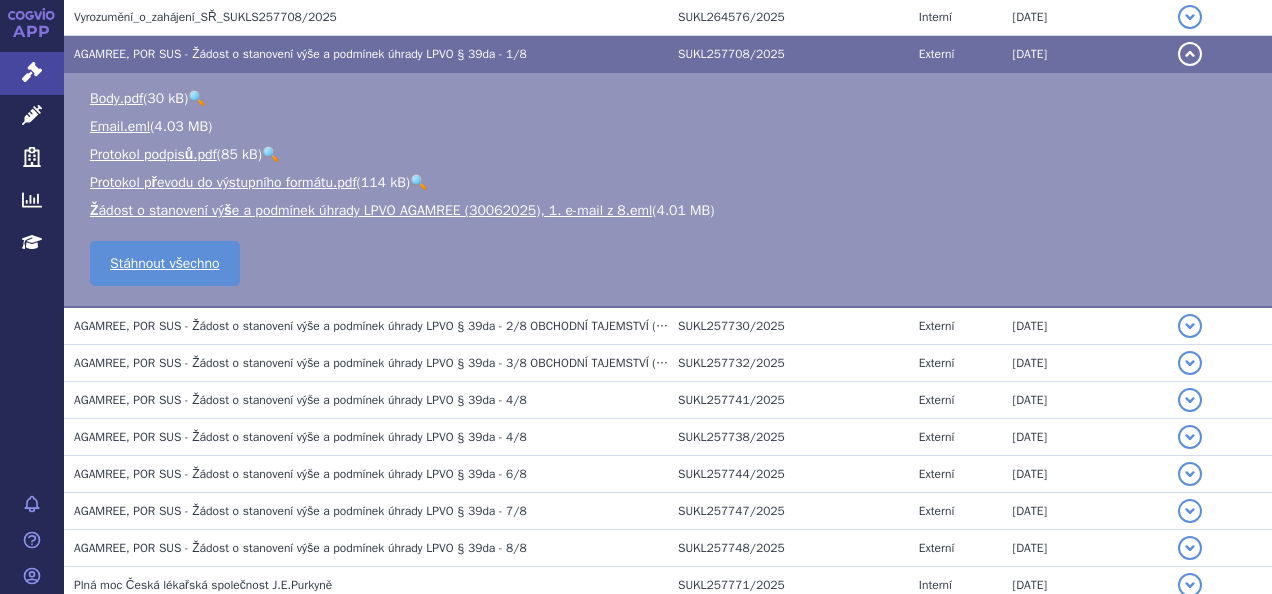 click on "AGAMREE, POR SUS - Žádost o stanovení výše a podmínek úhrady LPVO § 39da - 2/8 OBCHODNÍ TAJEMSTVÍ (NEZVEŘEJŇOVAT)" at bounding box center [412, 326] 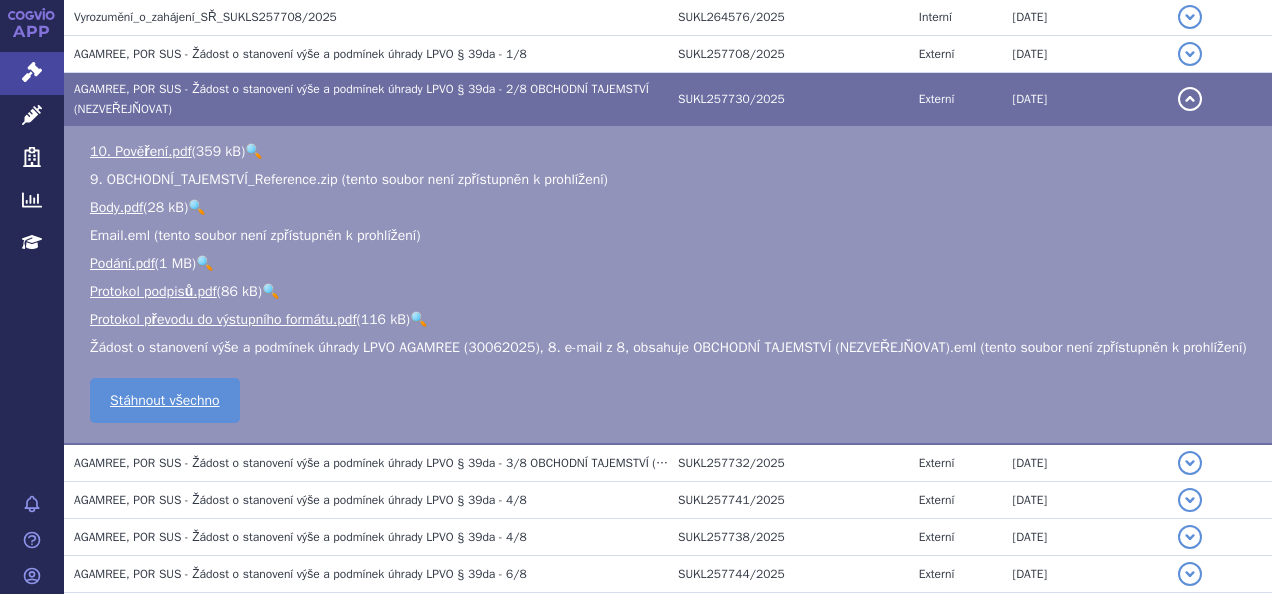 scroll, scrollTop: 599, scrollLeft: 0, axis: vertical 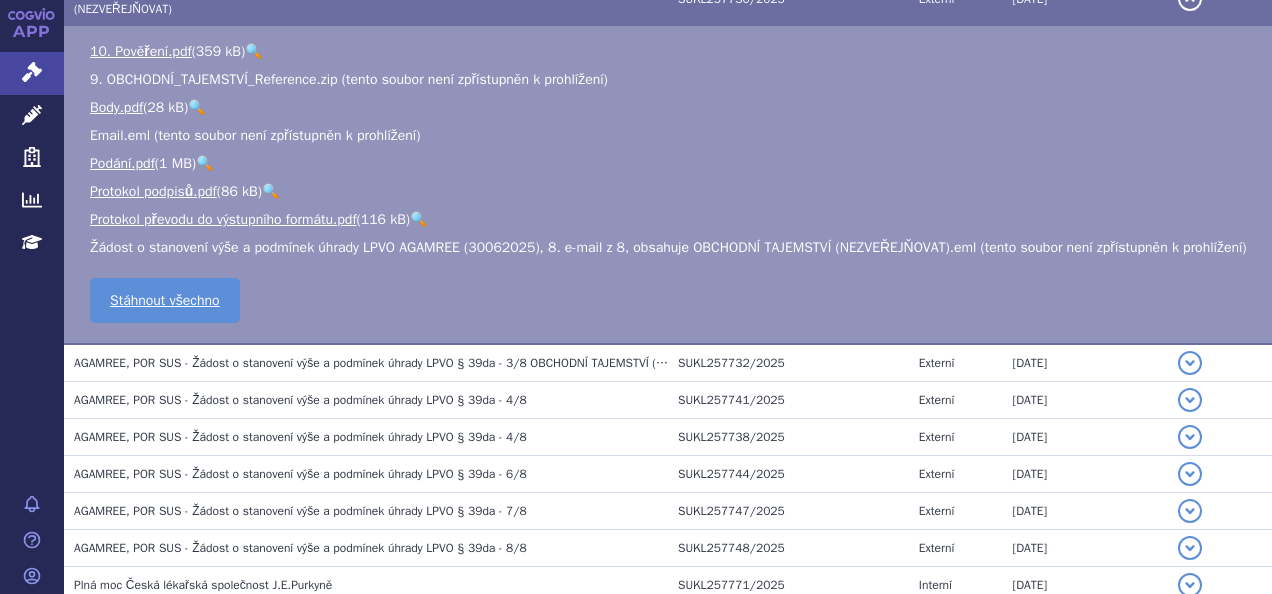 click on "AGAMREE, POR SUS - Žádost o stanovení výše a podmínek úhrady LPVO § 39da - 3/8 OBCHODNÍ TAJEMSTVÍ (NEZVEŘEJŇOVAT)" at bounding box center [412, 363] 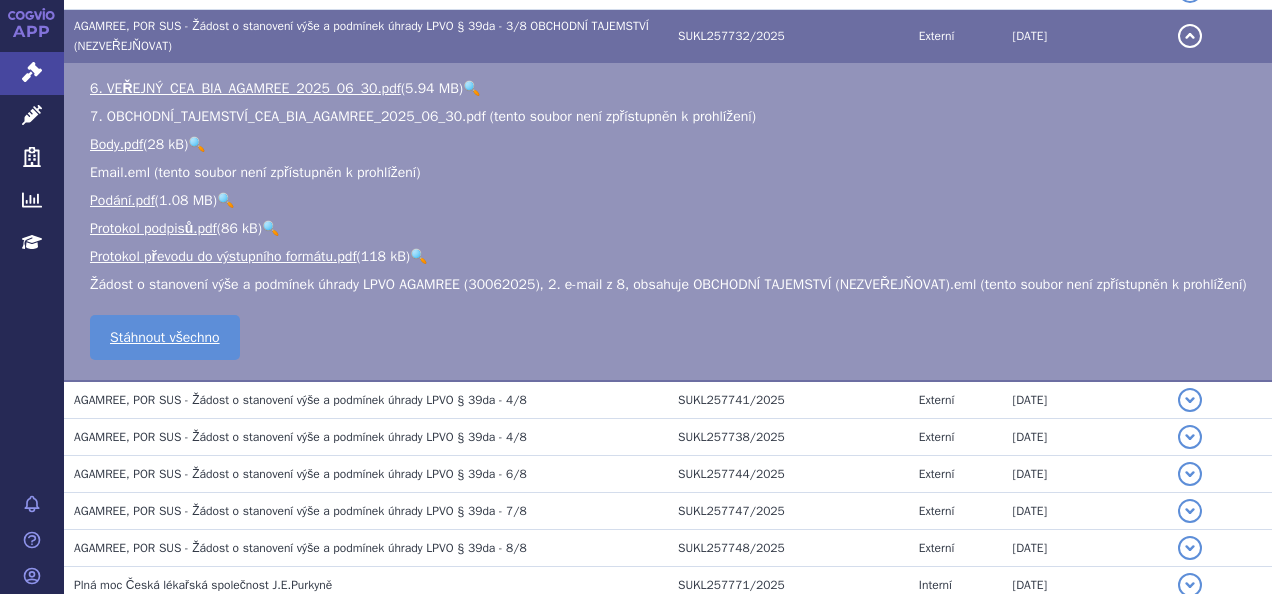 click on "🔍" at bounding box center [471, 88] 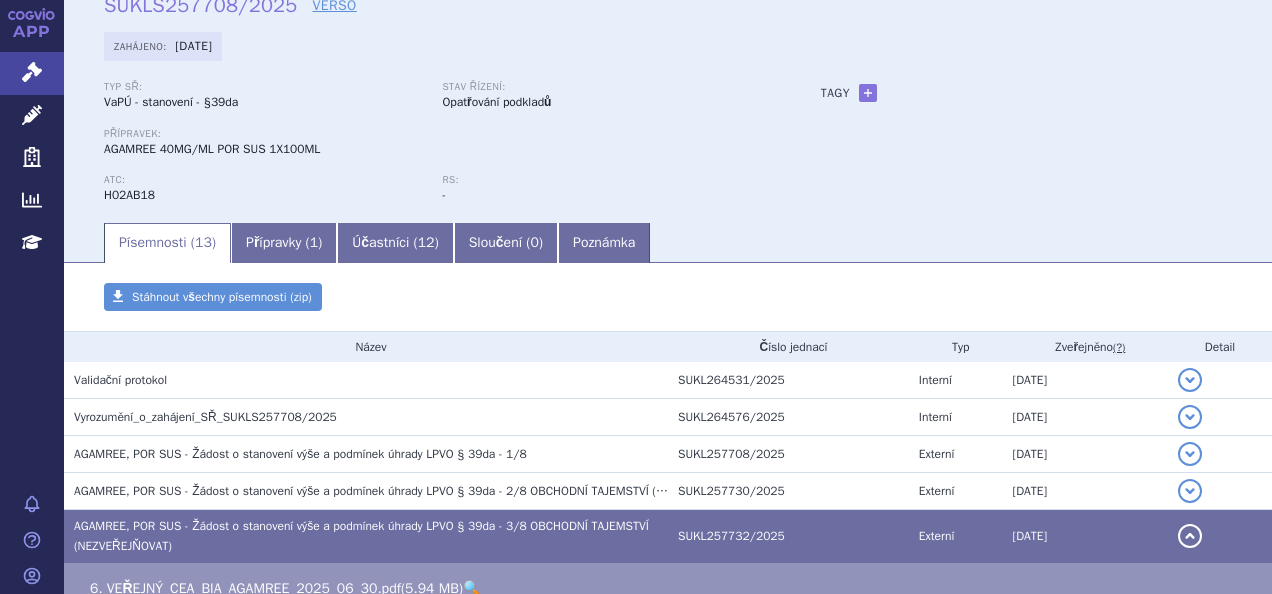 click on "Přípravky ( 1 )" at bounding box center [284, 243] 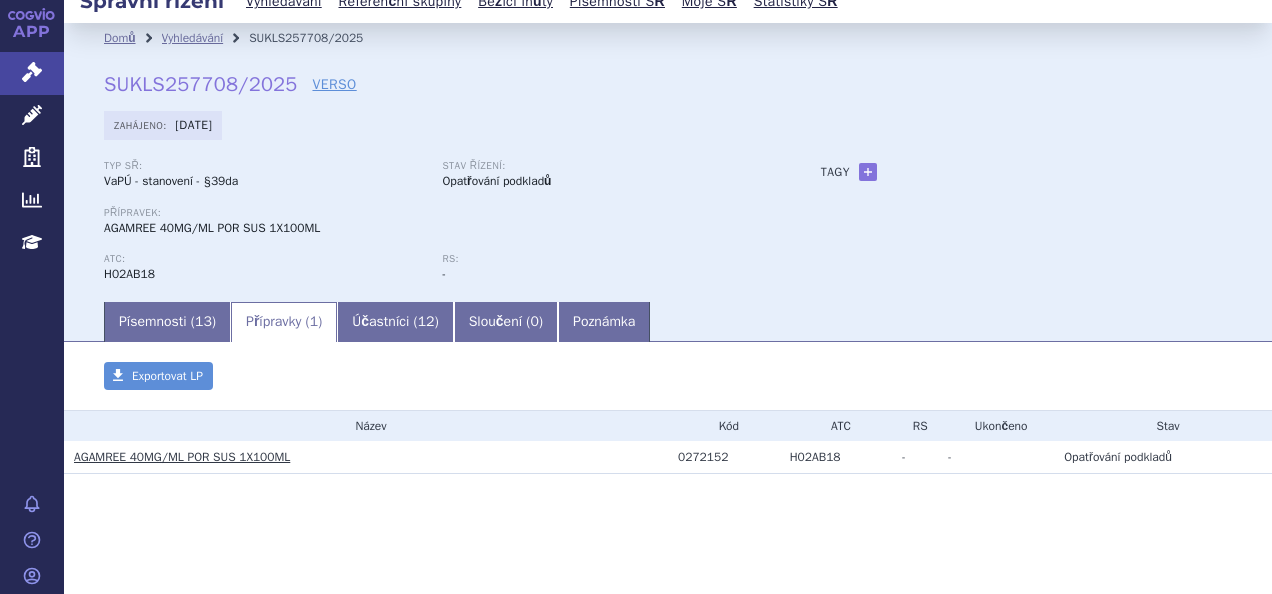 scroll, scrollTop: 20, scrollLeft: 0, axis: vertical 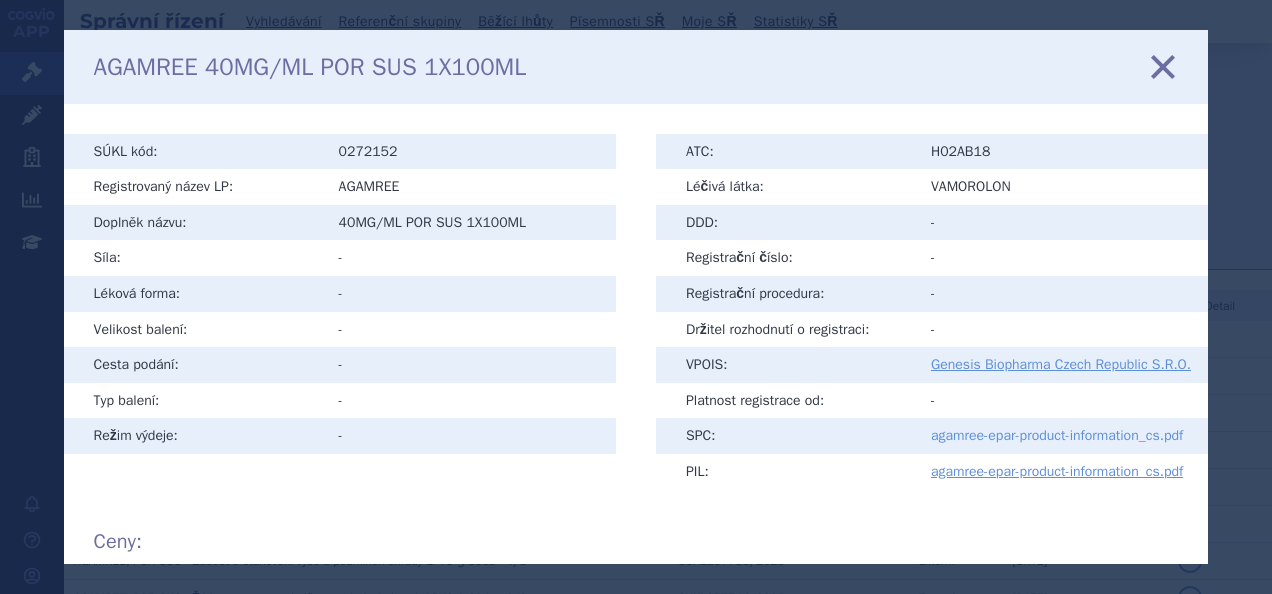 click on "agamree-epar-product-information_cs.pdf" at bounding box center (1057, 435) 